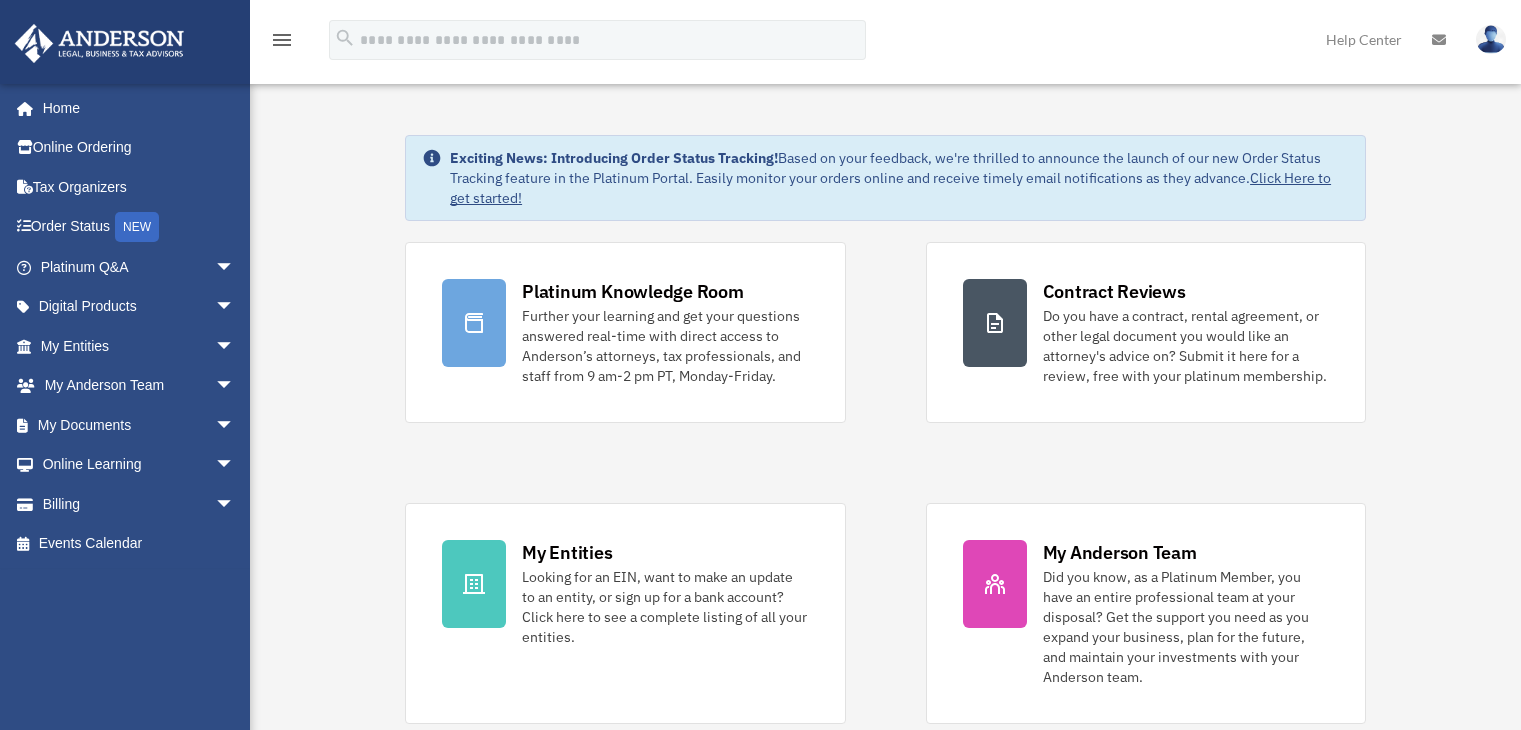 scroll, scrollTop: 0, scrollLeft: 0, axis: both 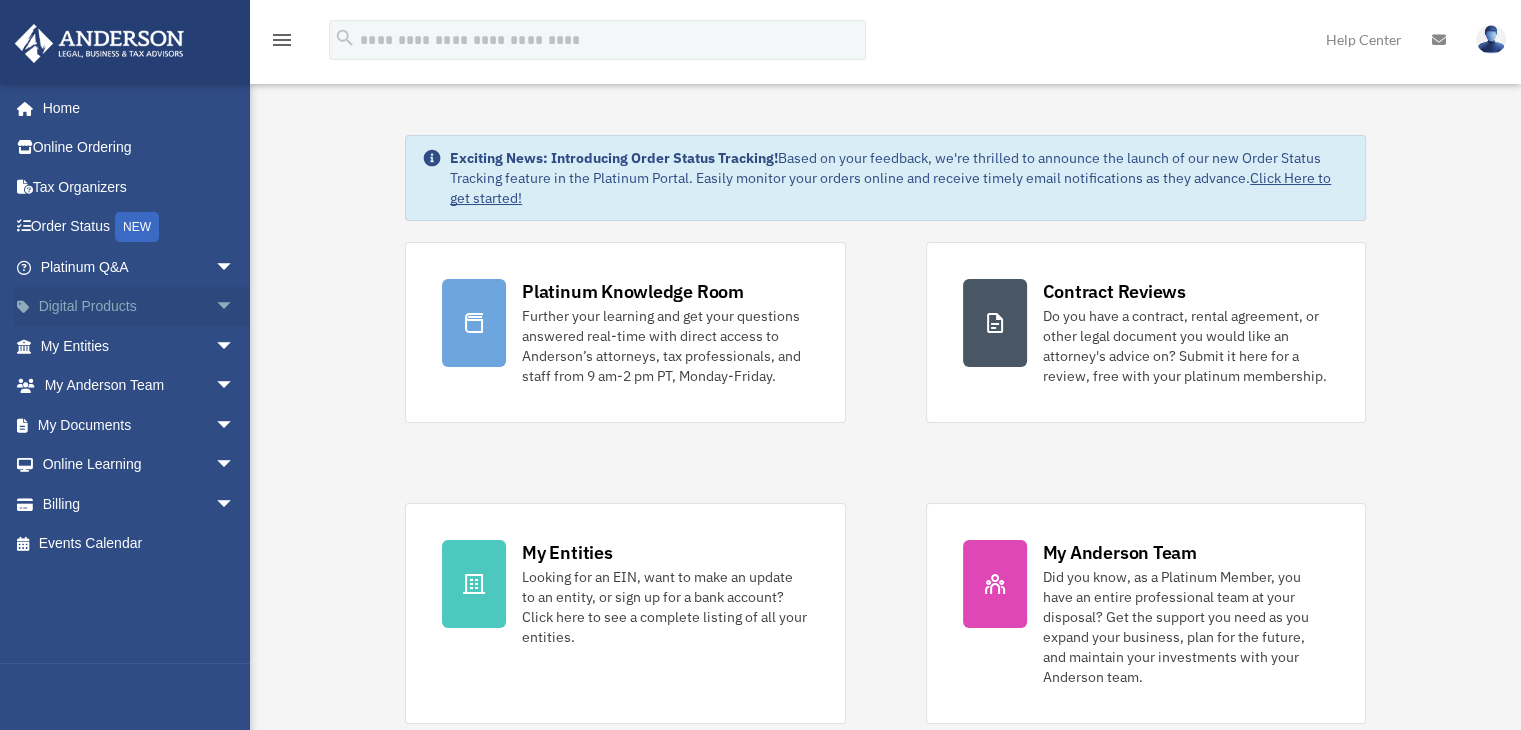 click on "arrow_drop_down" at bounding box center (235, 307) 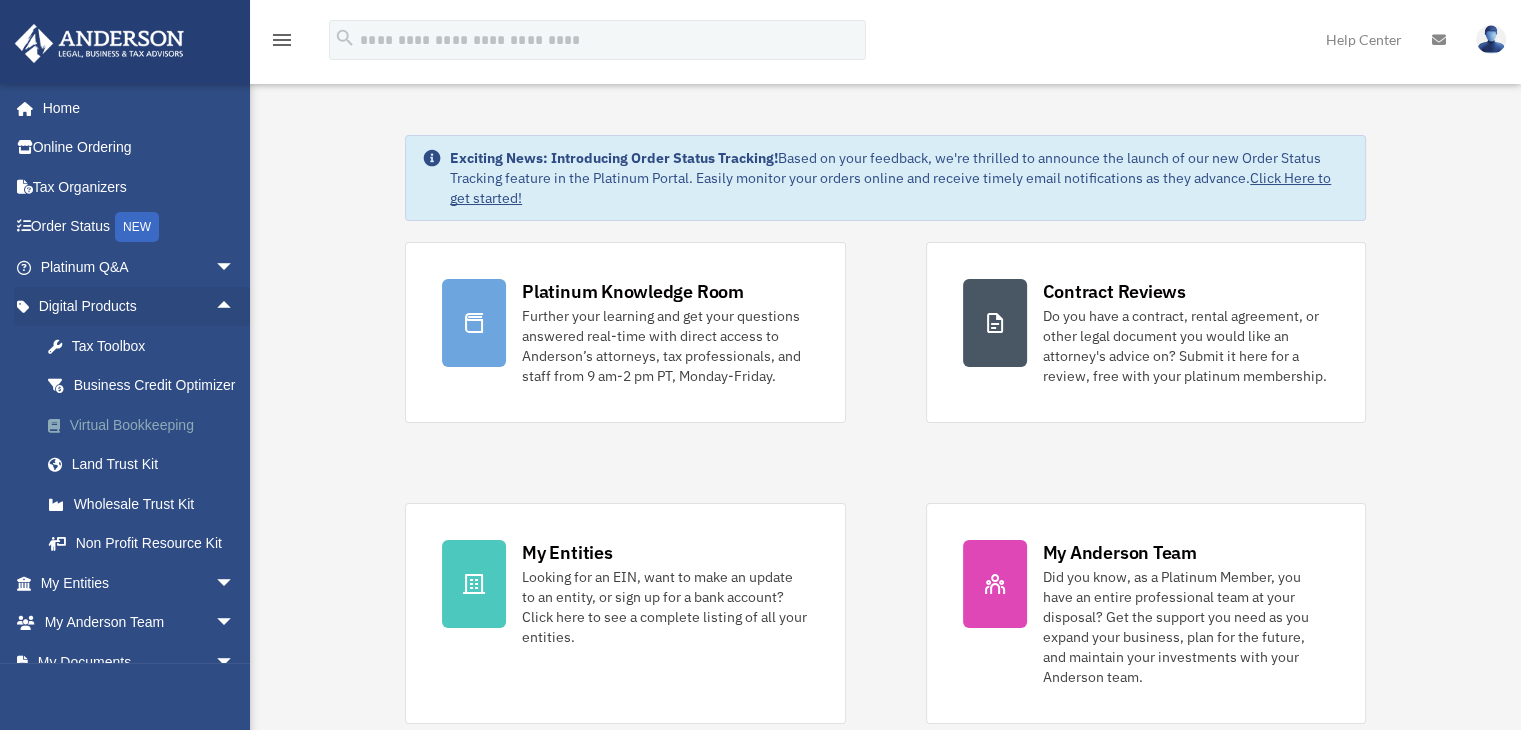 click on "Virtual Bookkeeping" at bounding box center [155, 425] 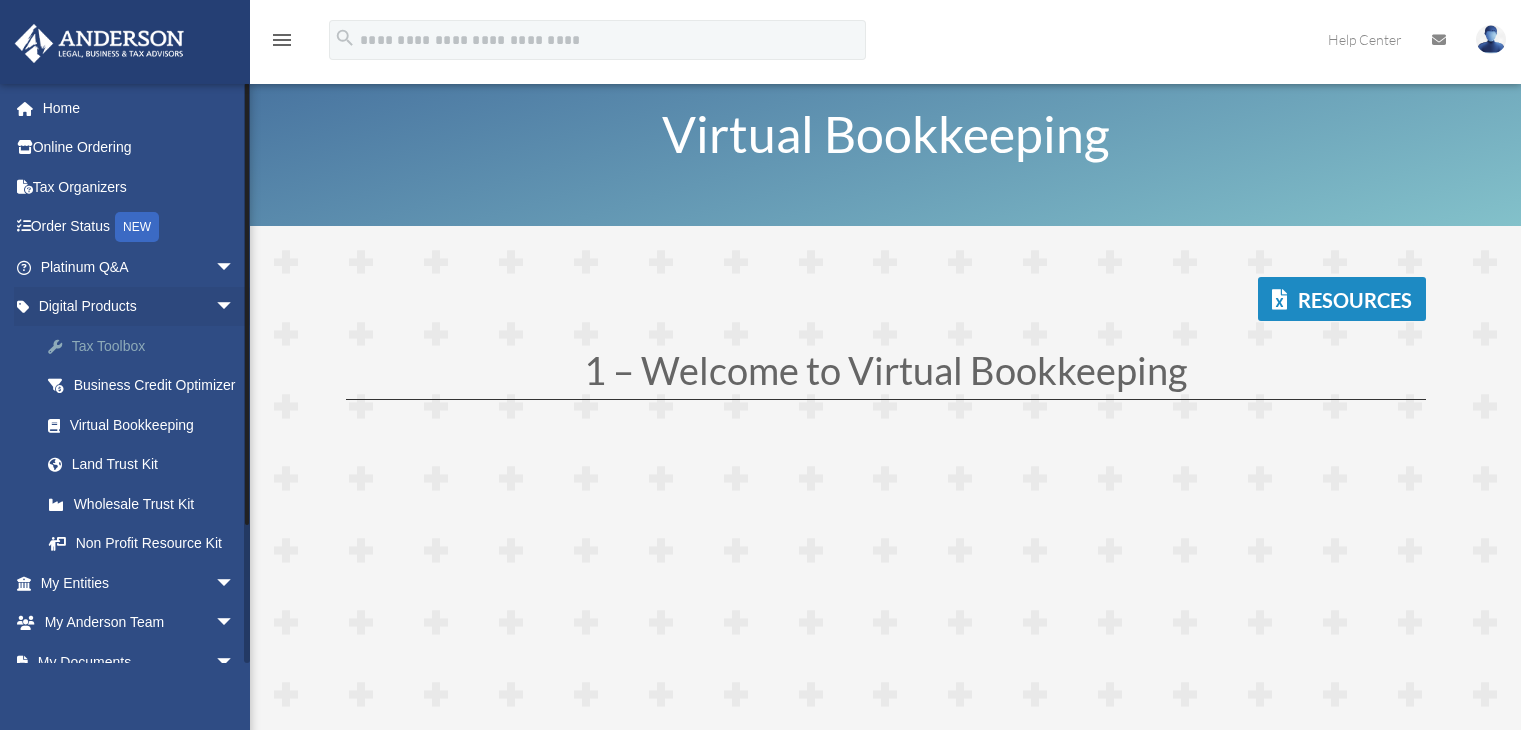 scroll, scrollTop: 0, scrollLeft: 0, axis: both 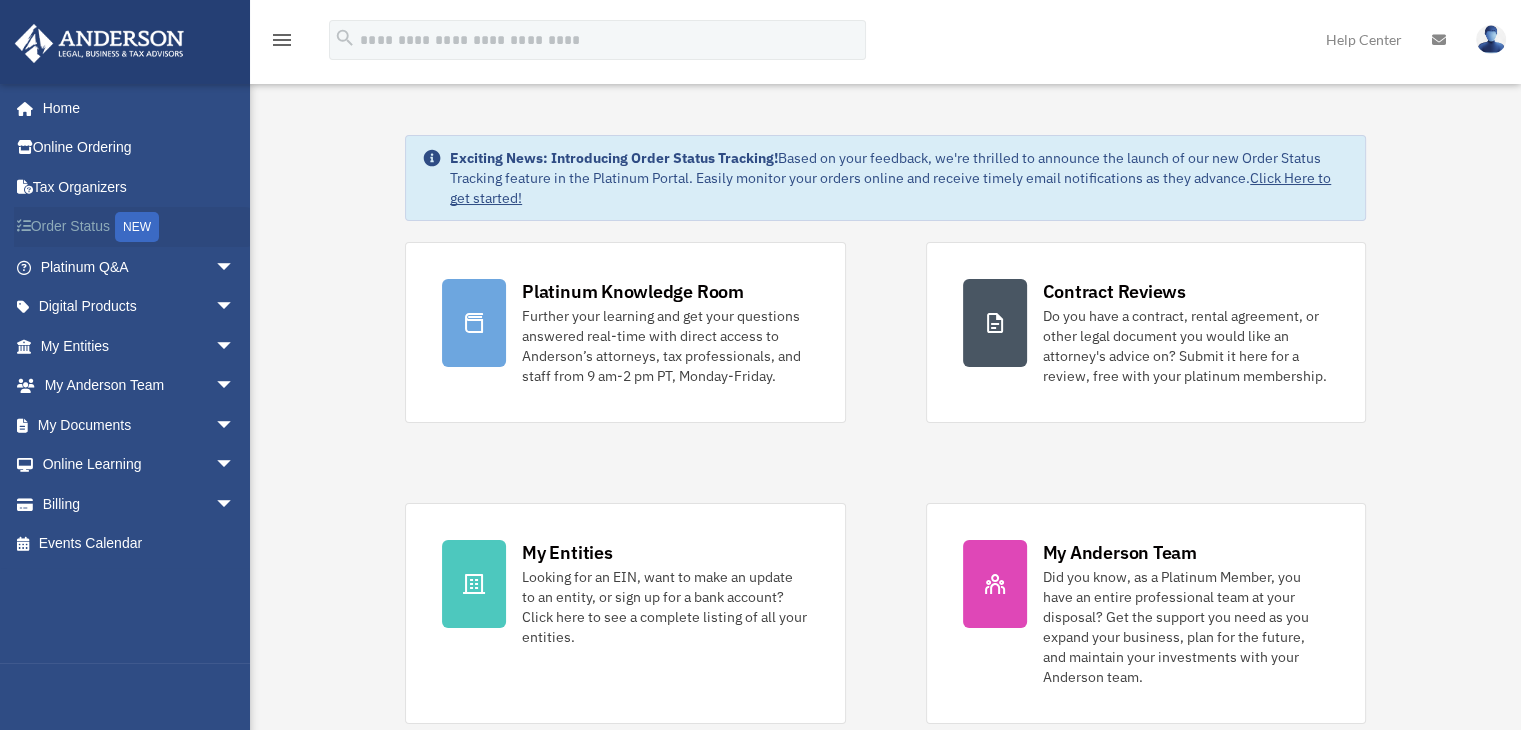 click on "NEW" at bounding box center (137, 227) 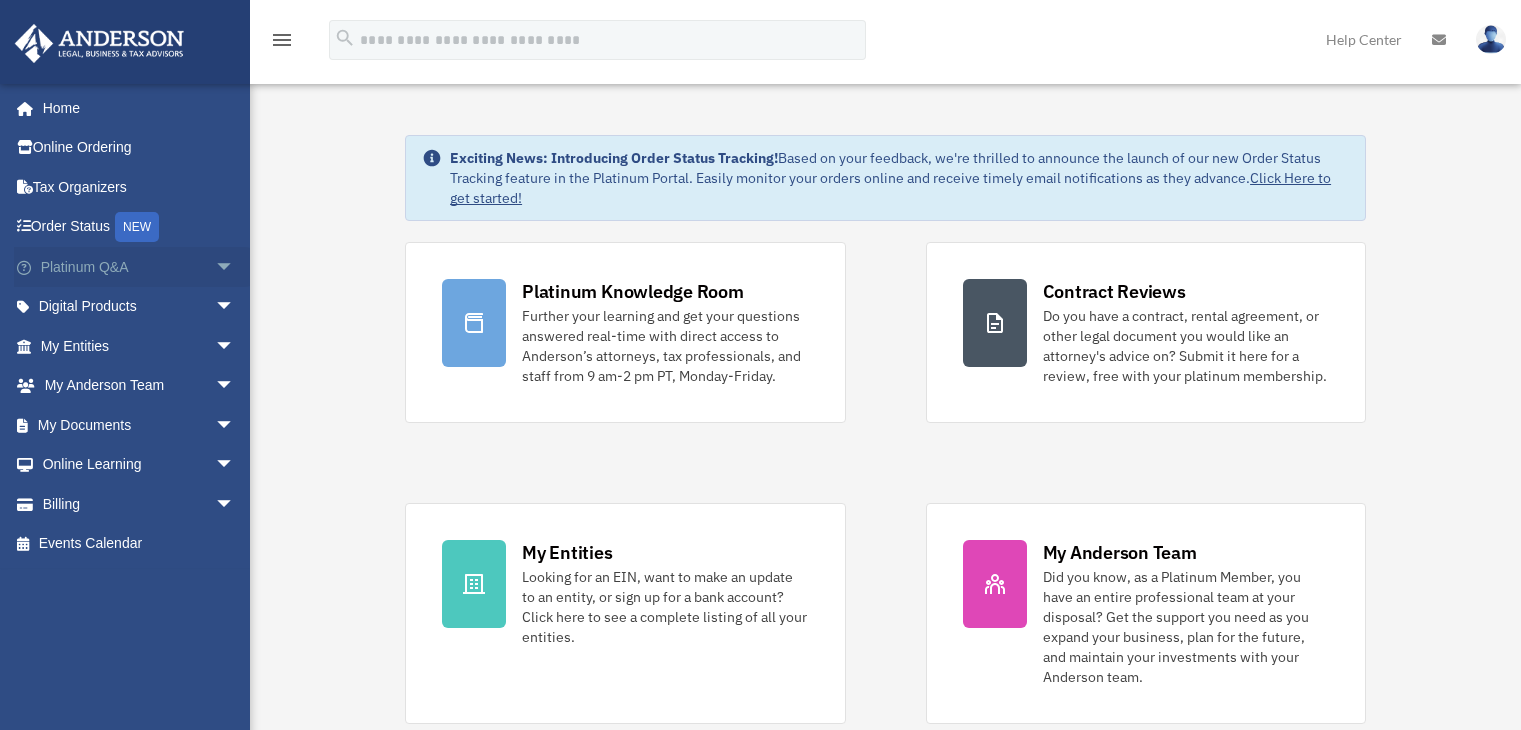scroll, scrollTop: 0, scrollLeft: 0, axis: both 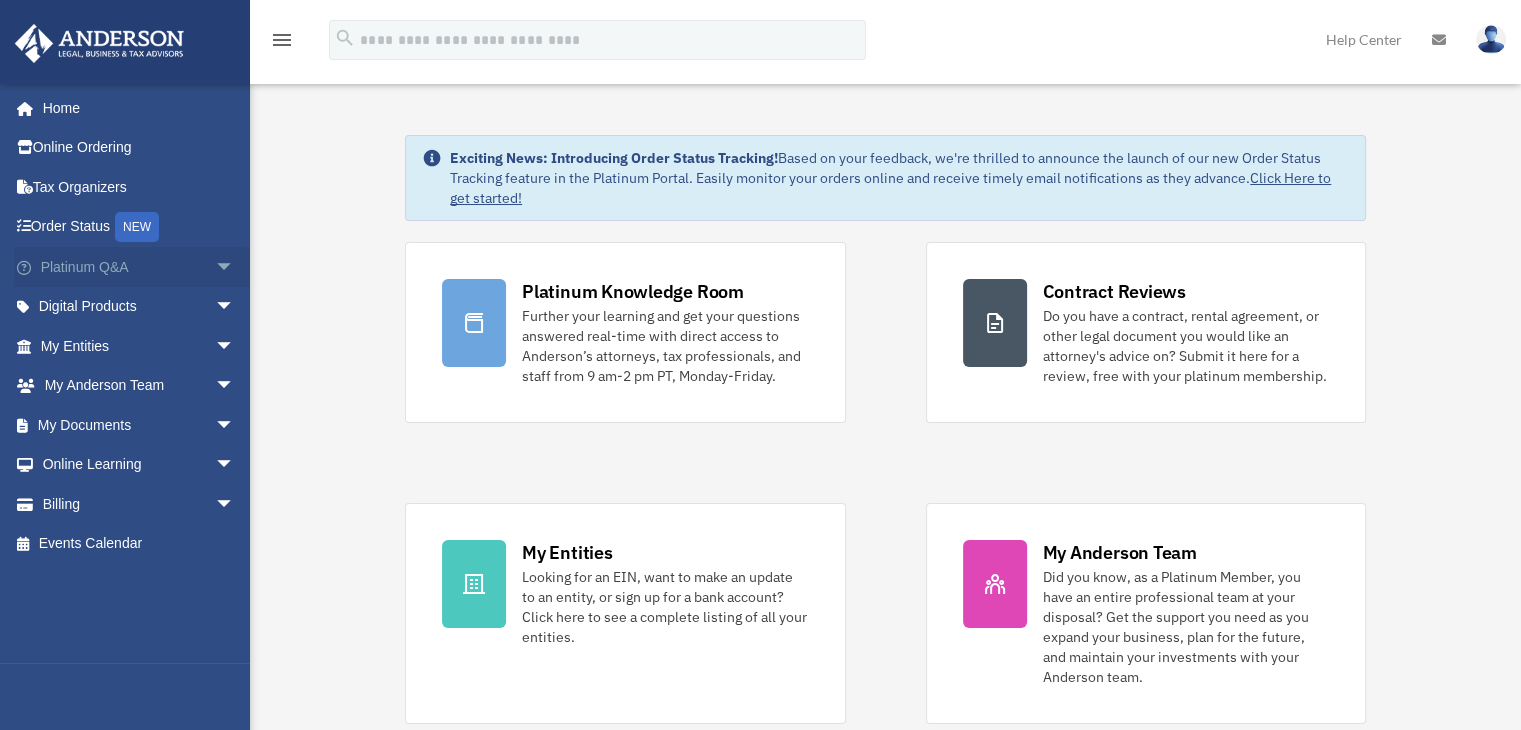 click on "arrow_drop_down" at bounding box center (235, 267) 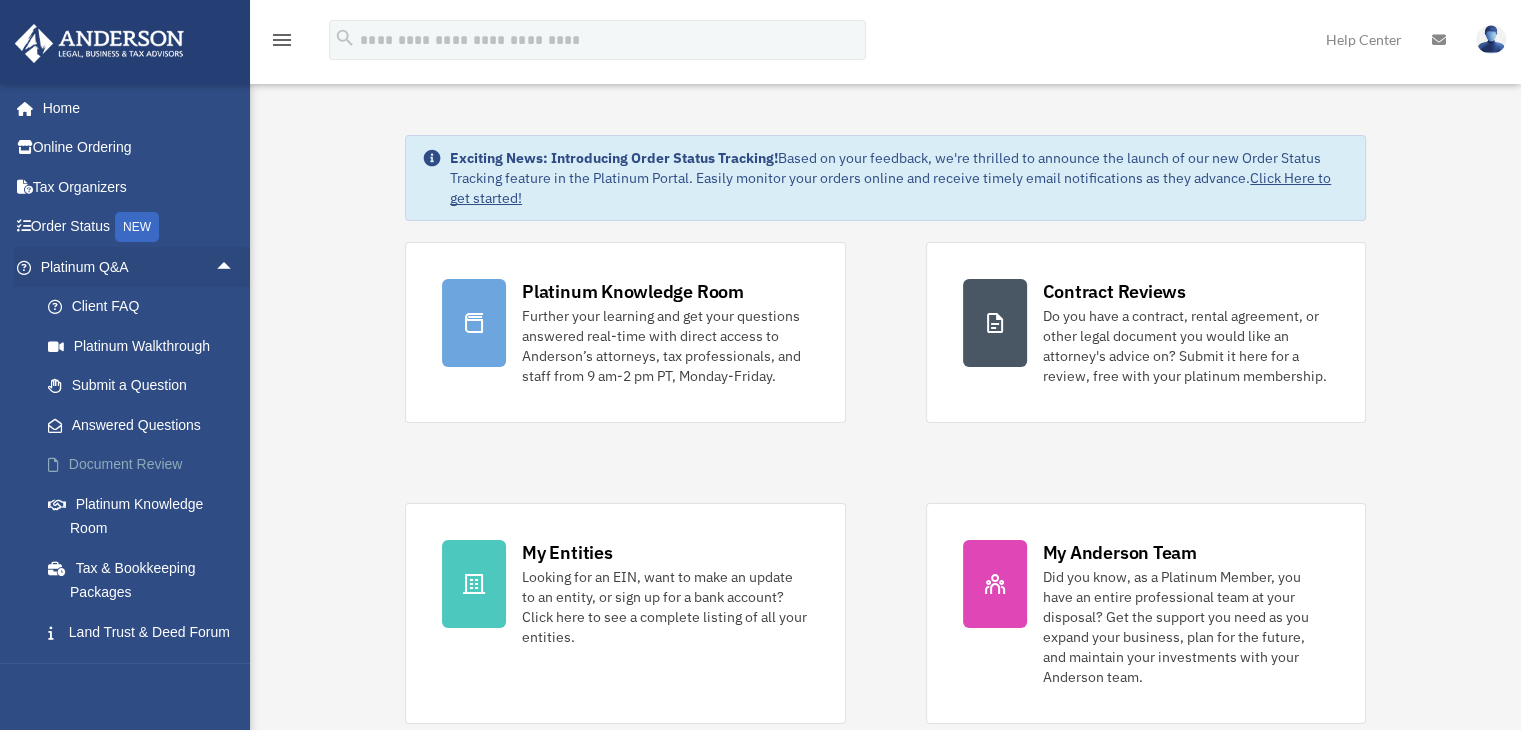 click on "Document Review" at bounding box center [146, 465] 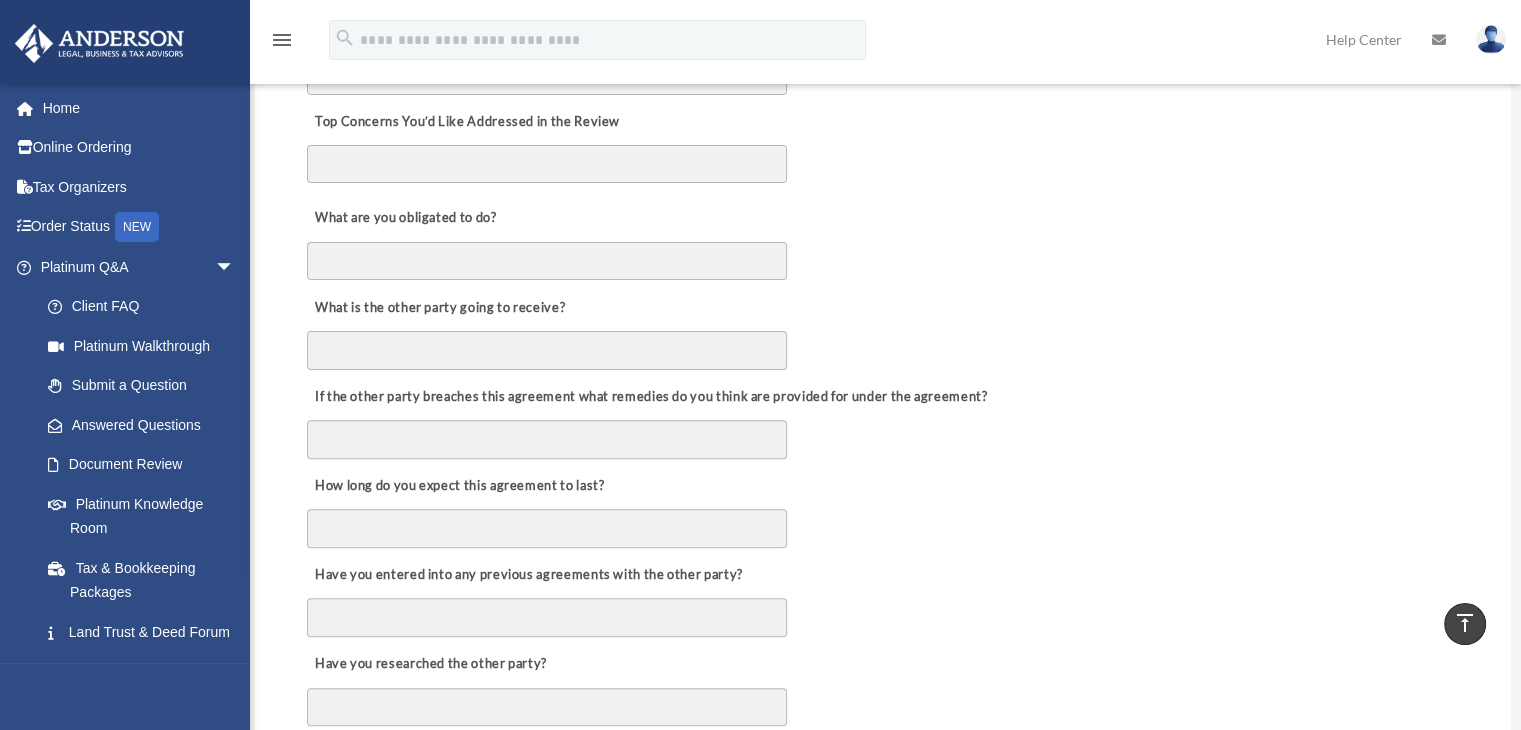 scroll, scrollTop: 100, scrollLeft: 0, axis: vertical 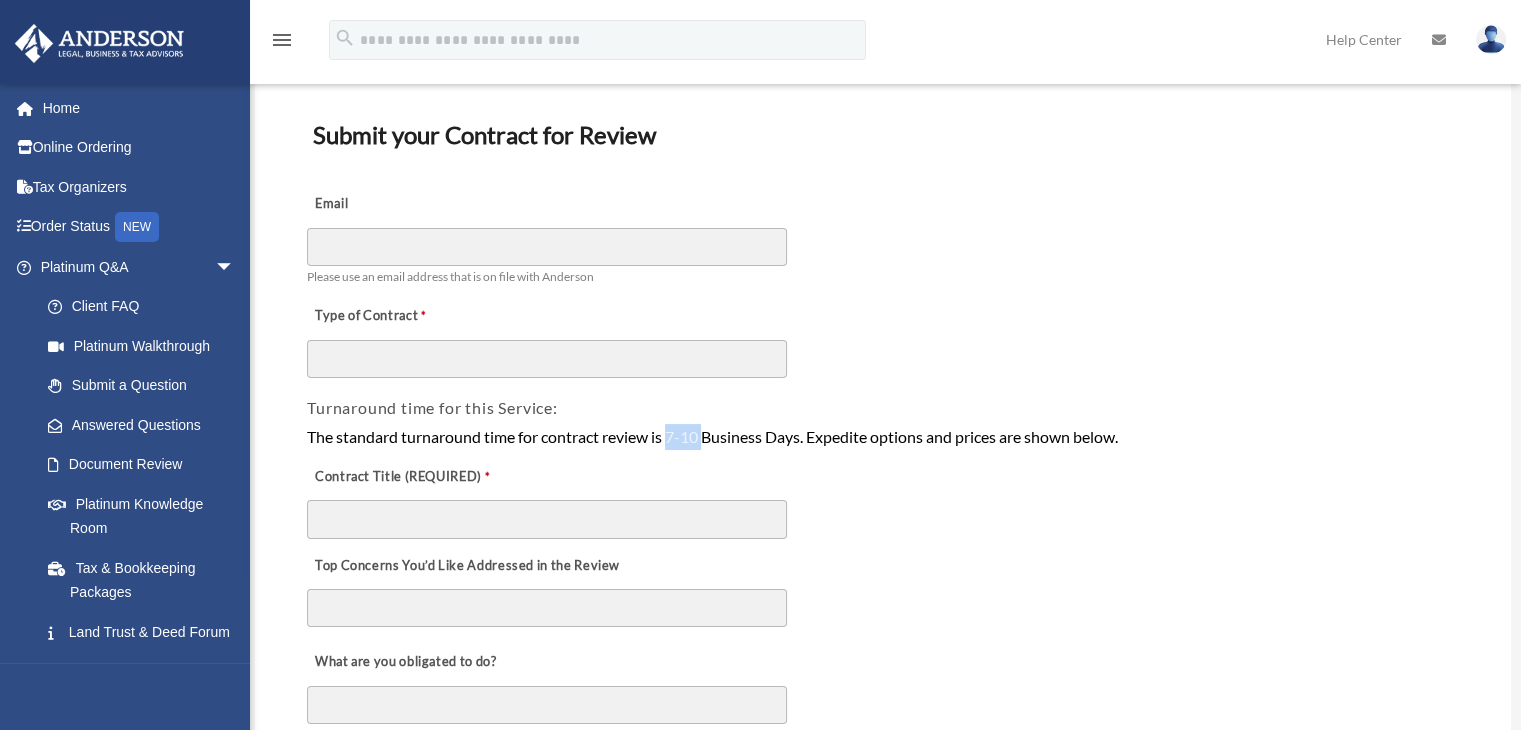 drag, startPoint x: 672, startPoint y: 432, endPoint x: 698, endPoint y: 437, distance: 26.476404 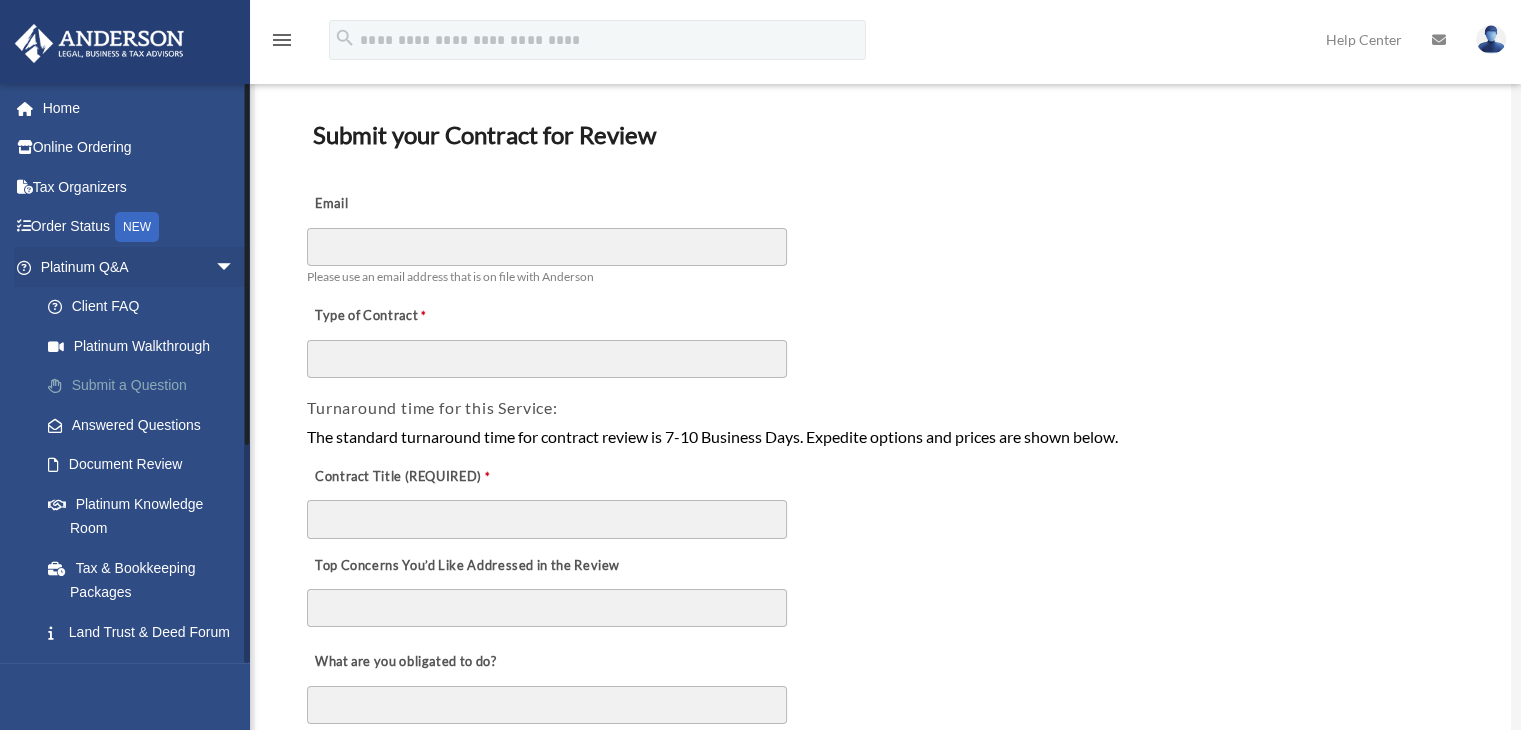 click on "Submit a Question" at bounding box center [146, 386] 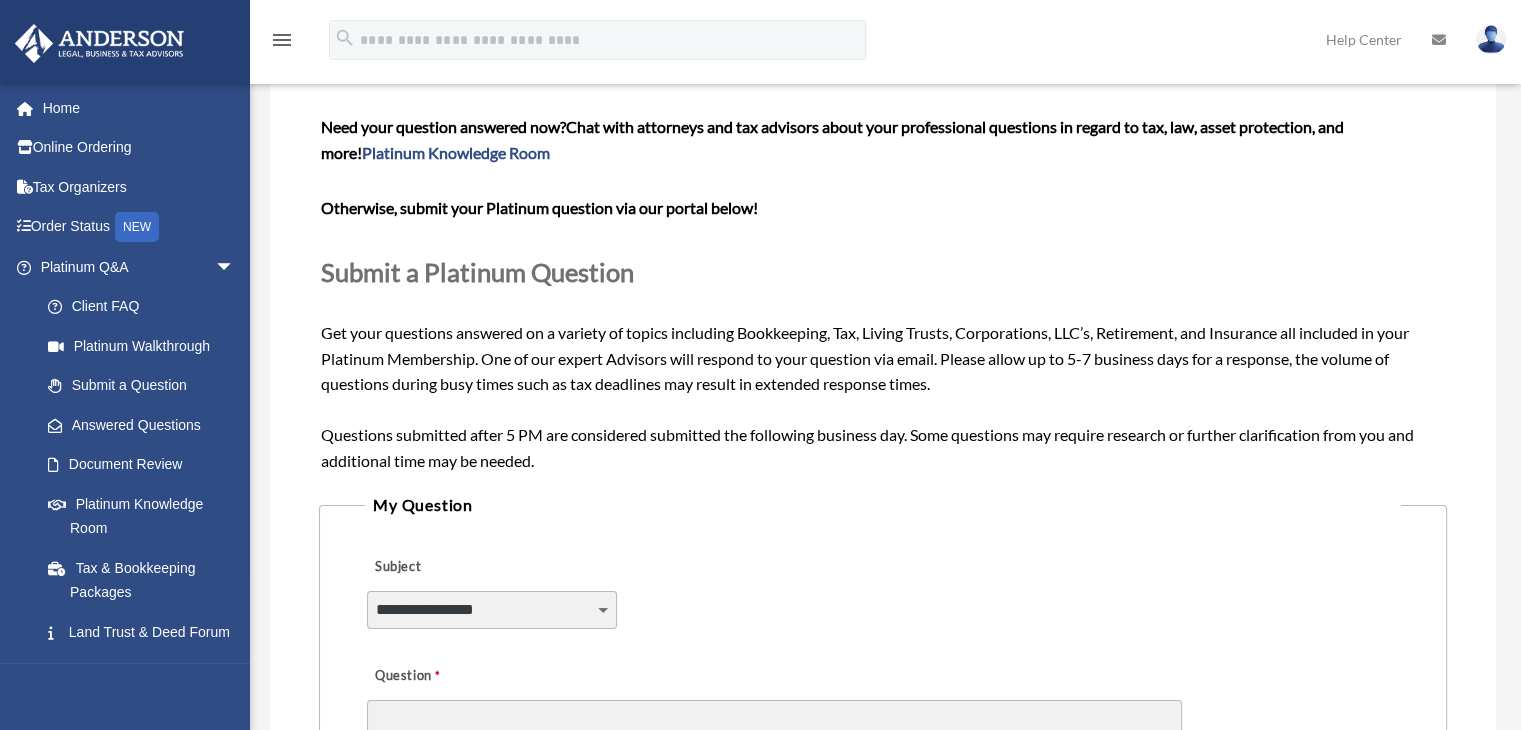 scroll, scrollTop: 99, scrollLeft: 0, axis: vertical 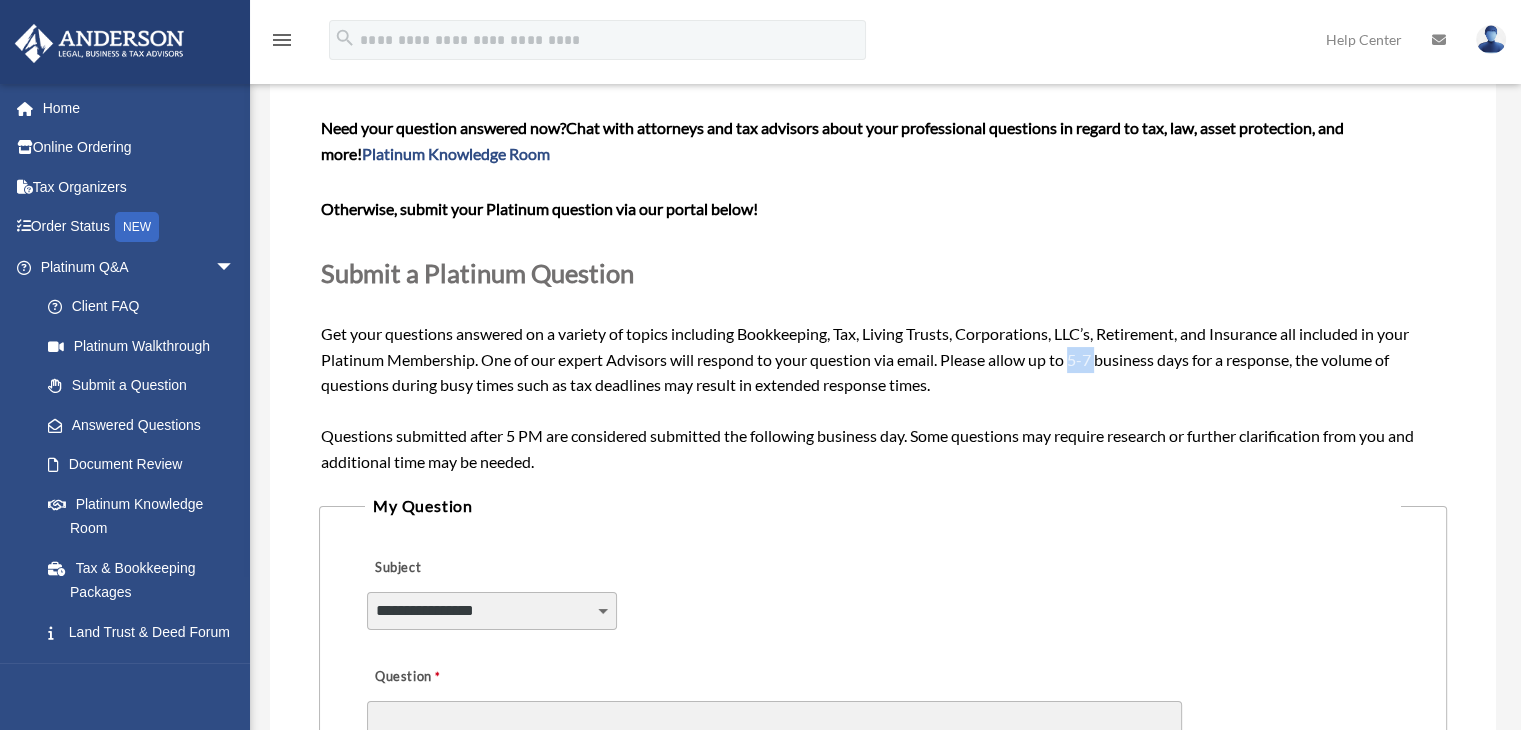 drag, startPoint x: 1078, startPoint y: 360, endPoint x: 1100, endPoint y: 360, distance: 22 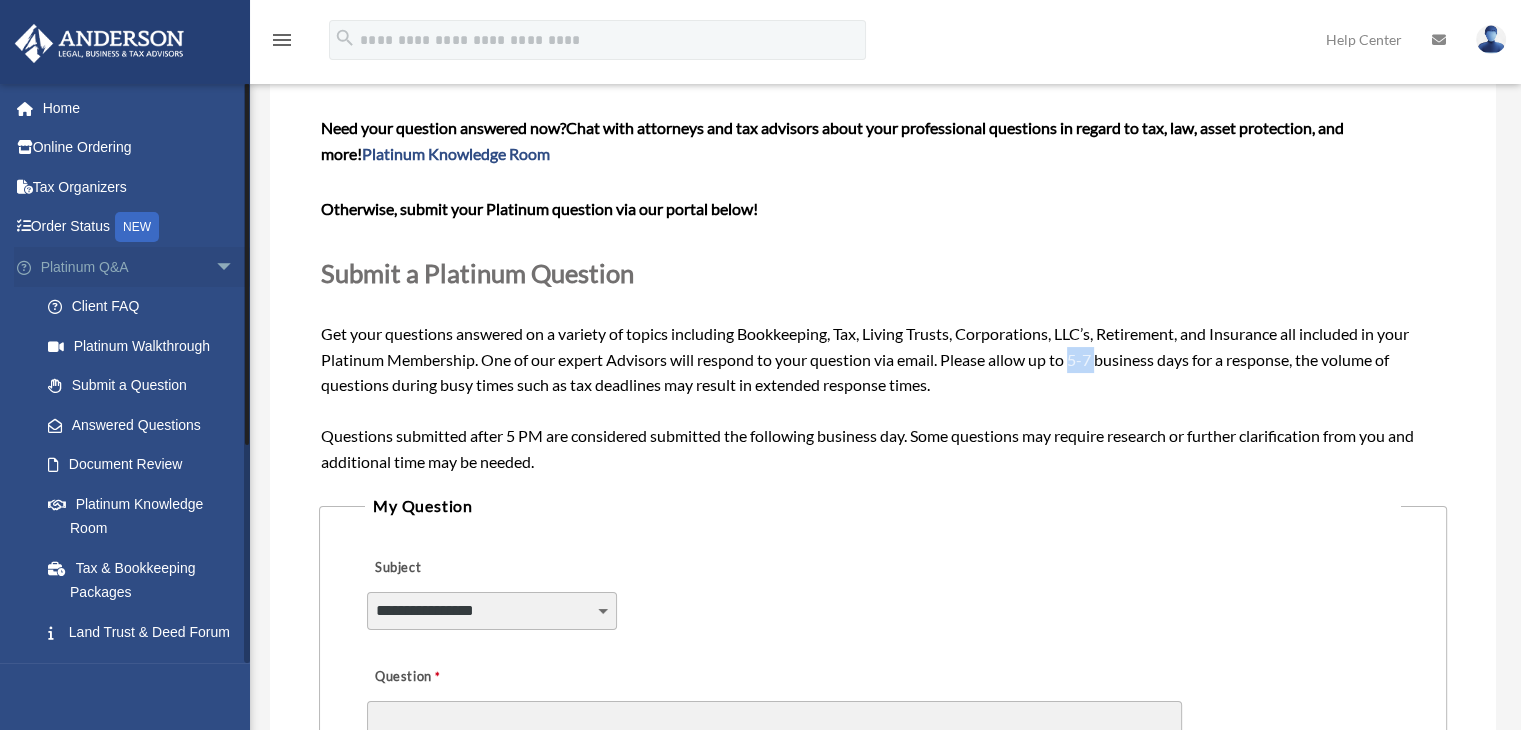 click on "arrow_drop_down" at bounding box center [235, 267] 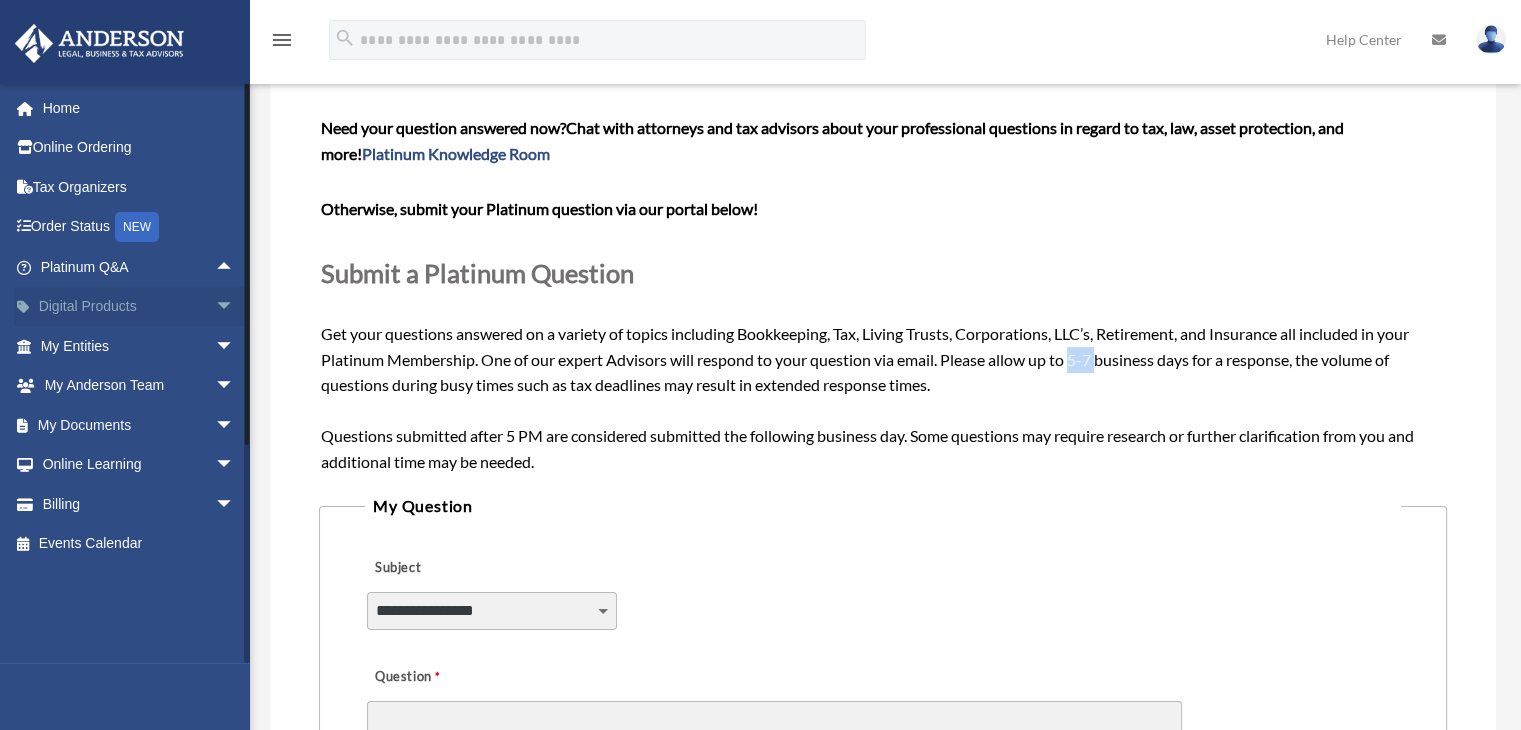 click on "arrow_drop_down" at bounding box center (235, 307) 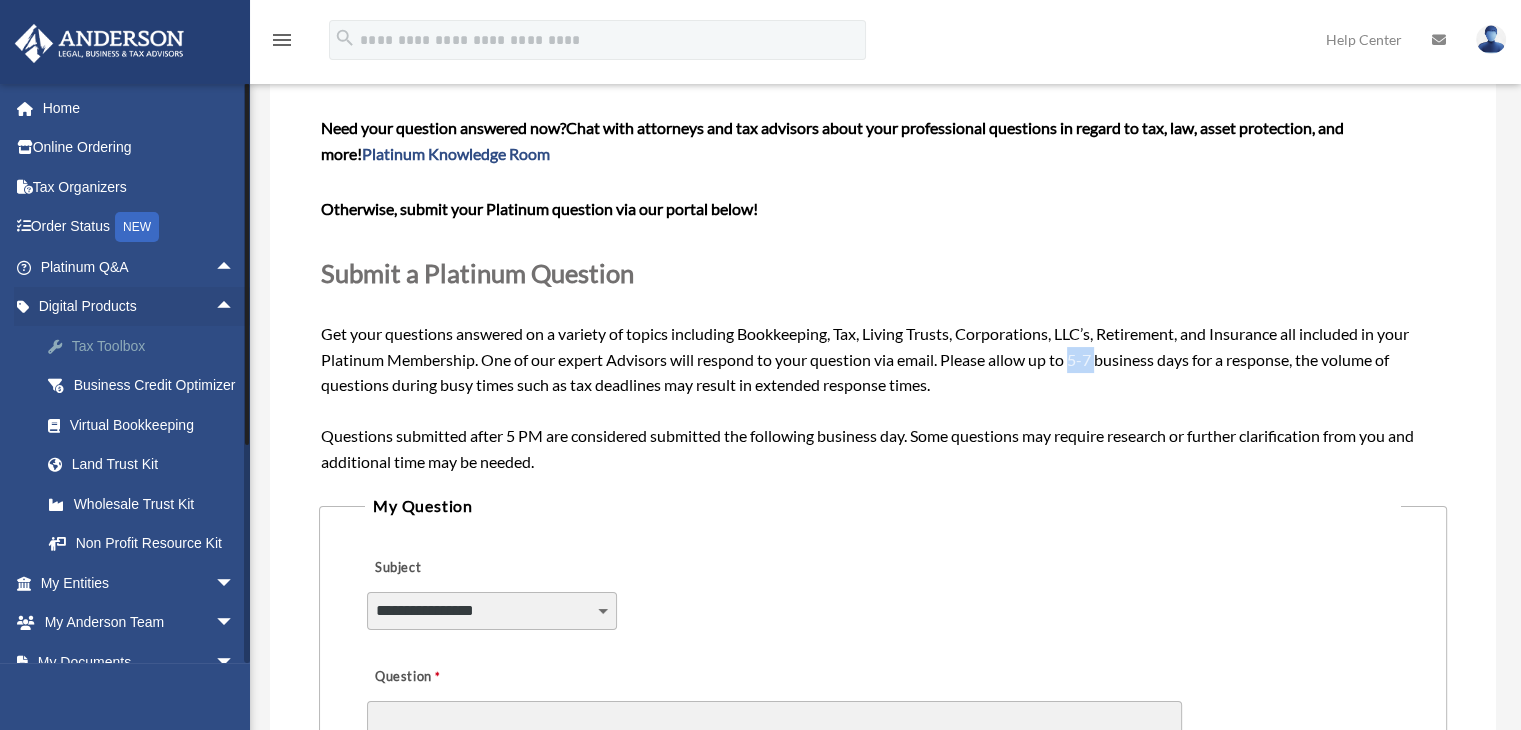 click on "Tax Toolbox" at bounding box center (155, 346) 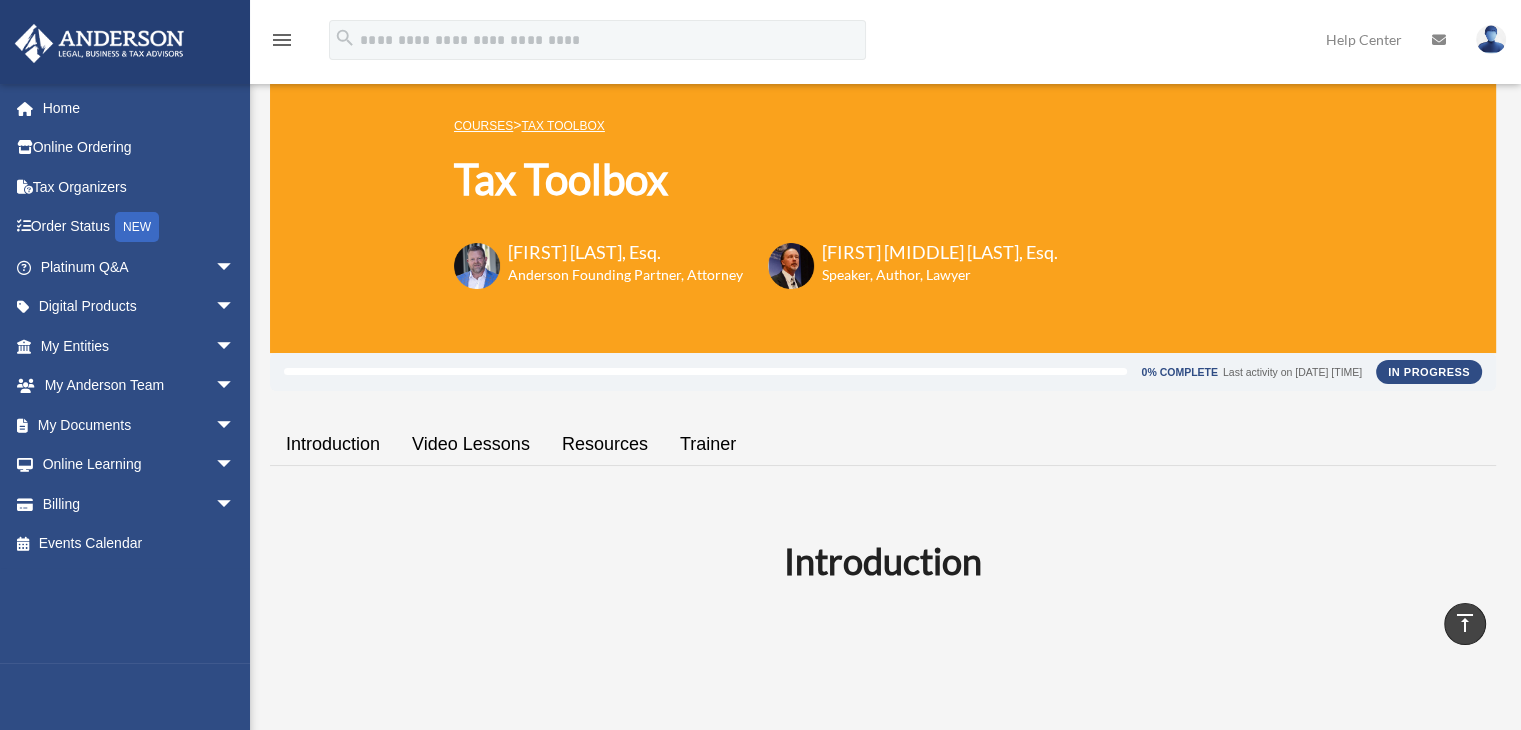 scroll, scrollTop: 0, scrollLeft: 0, axis: both 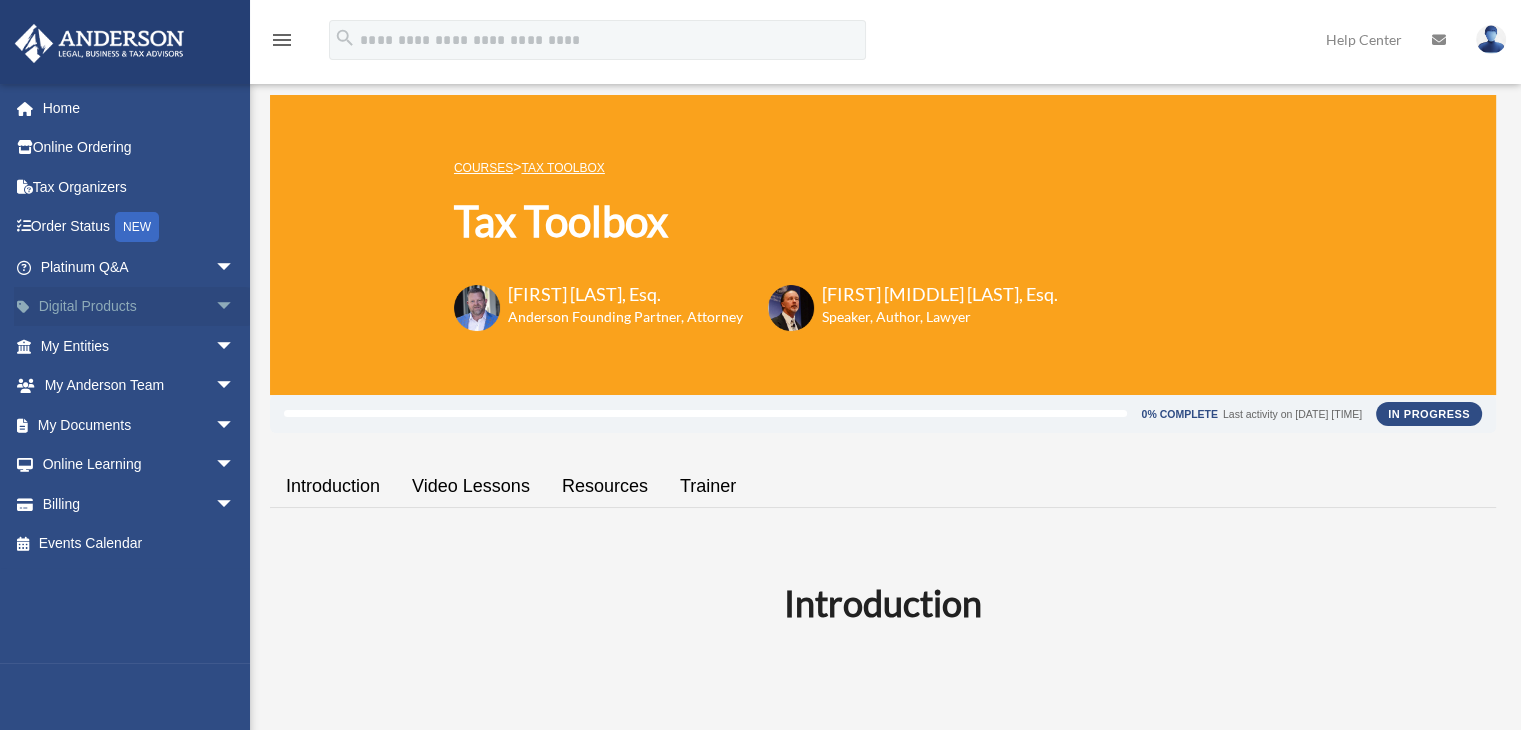 click on "arrow_drop_down" at bounding box center [235, 307] 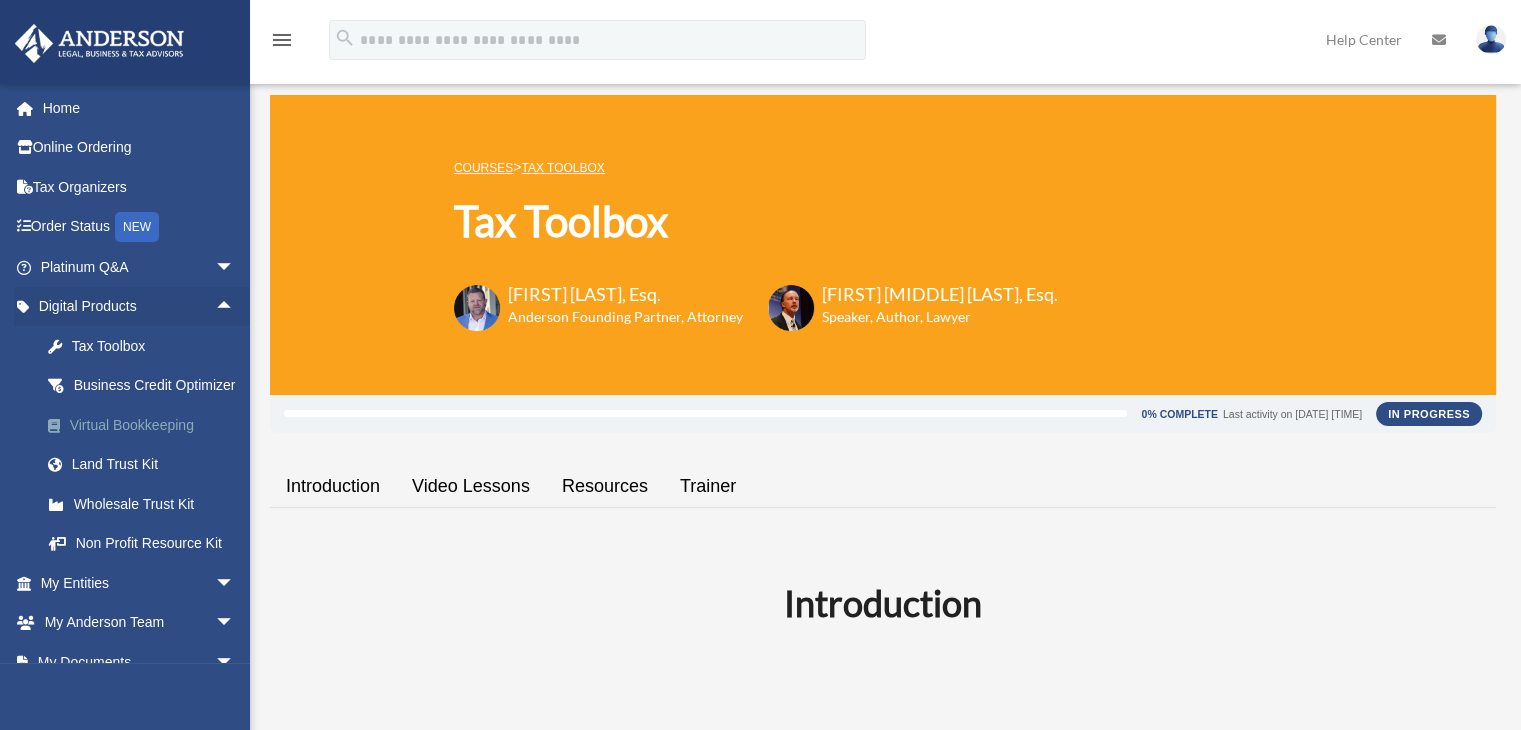 click on "Virtual Bookkeeping" at bounding box center (155, 425) 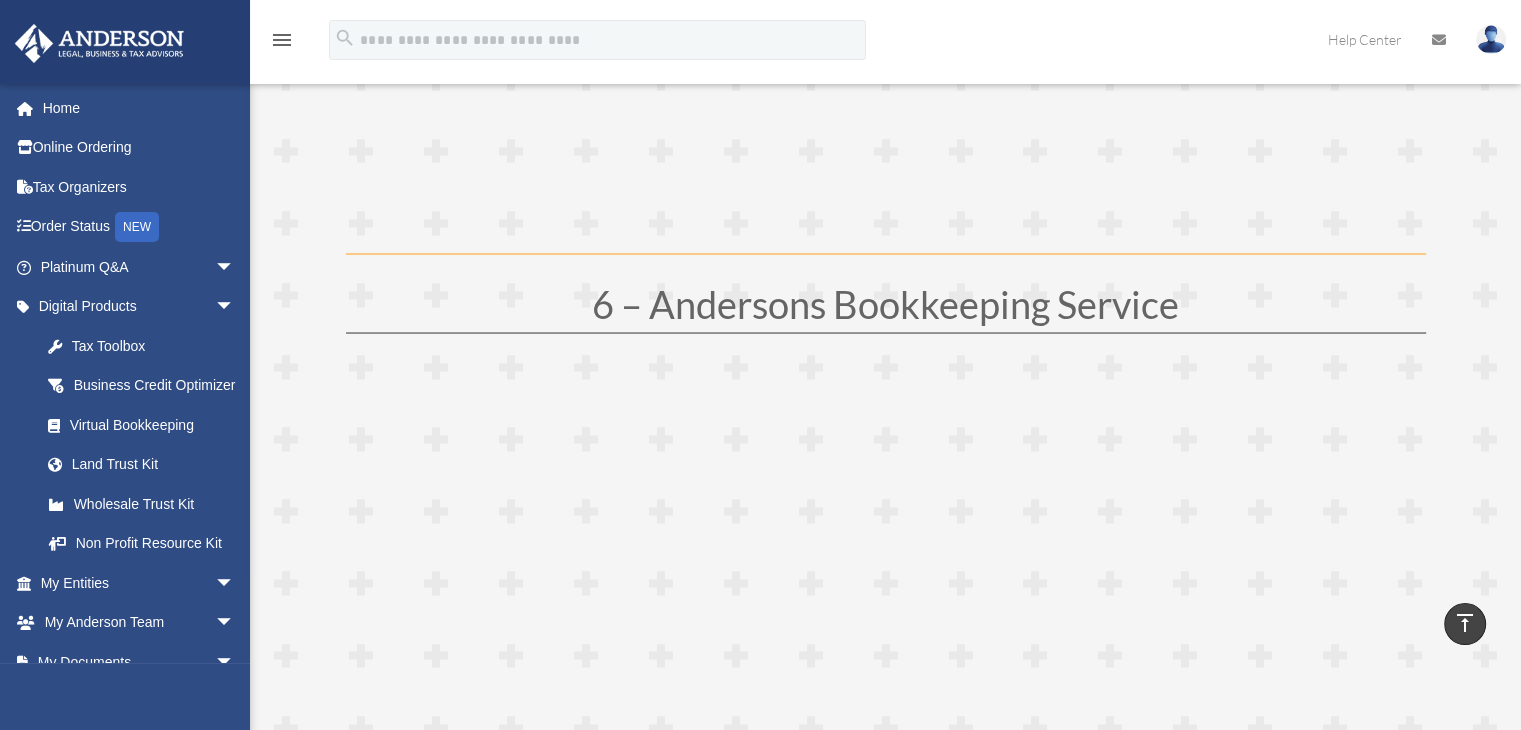 scroll, scrollTop: 3900, scrollLeft: 0, axis: vertical 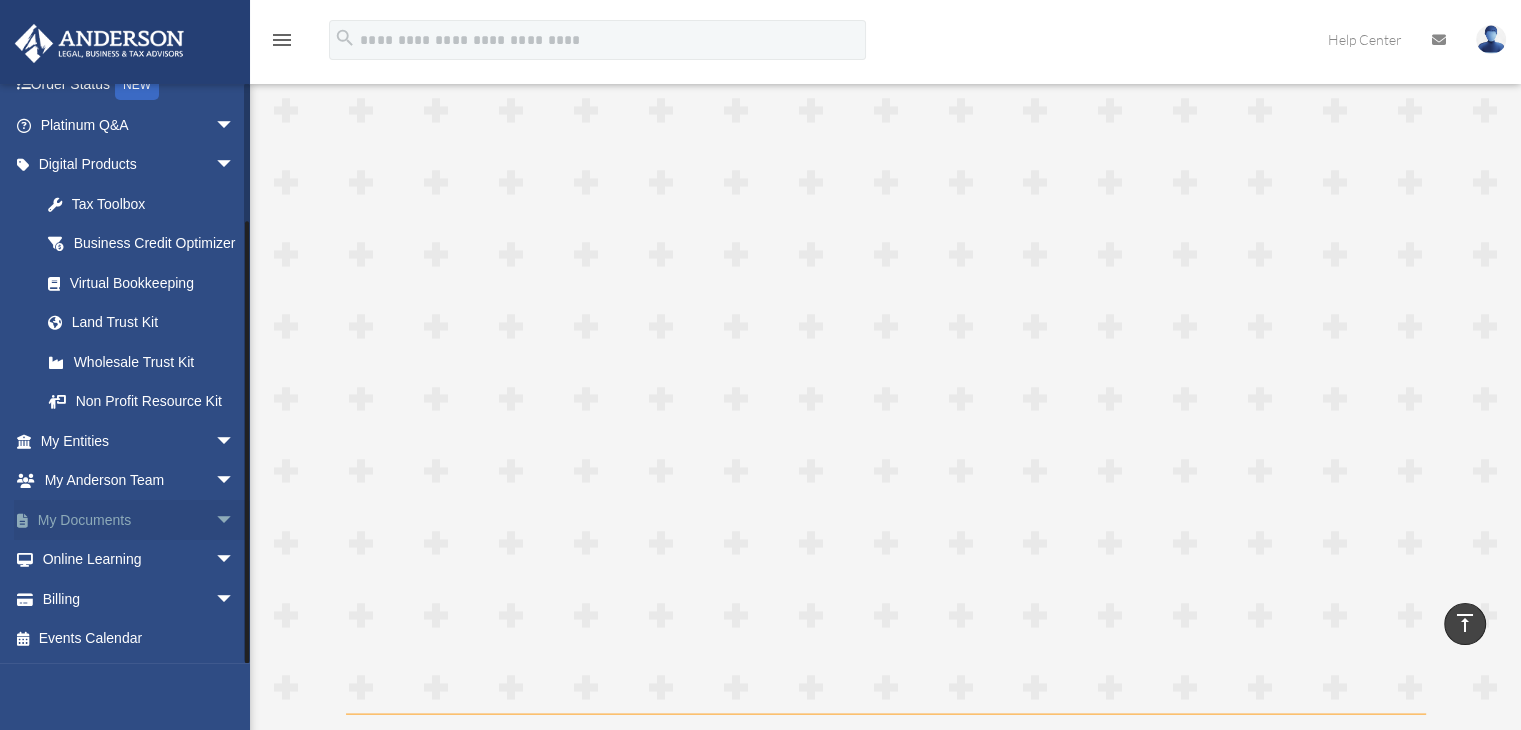 click on "arrow_drop_down" at bounding box center [235, 520] 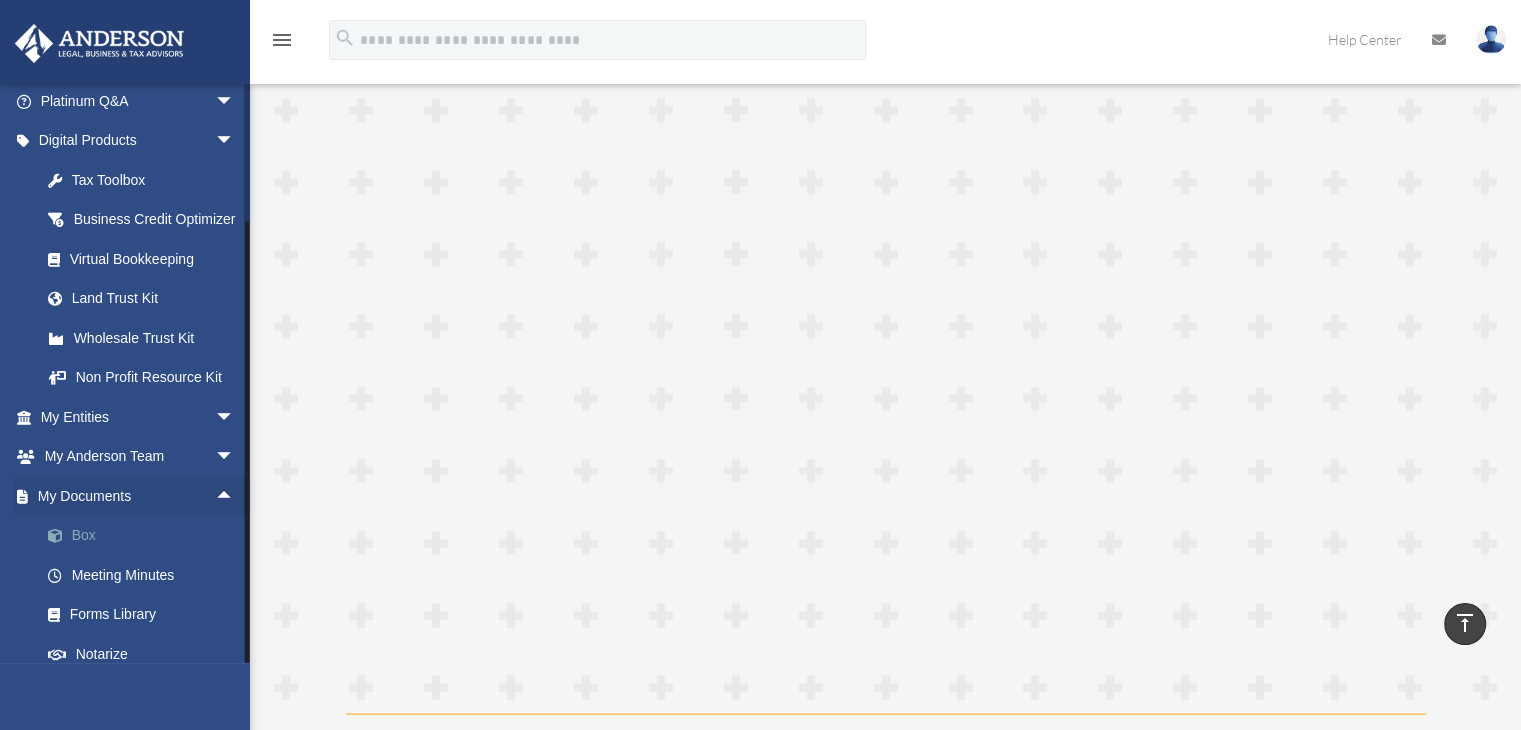 click on "Box" at bounding box center (146, 536) 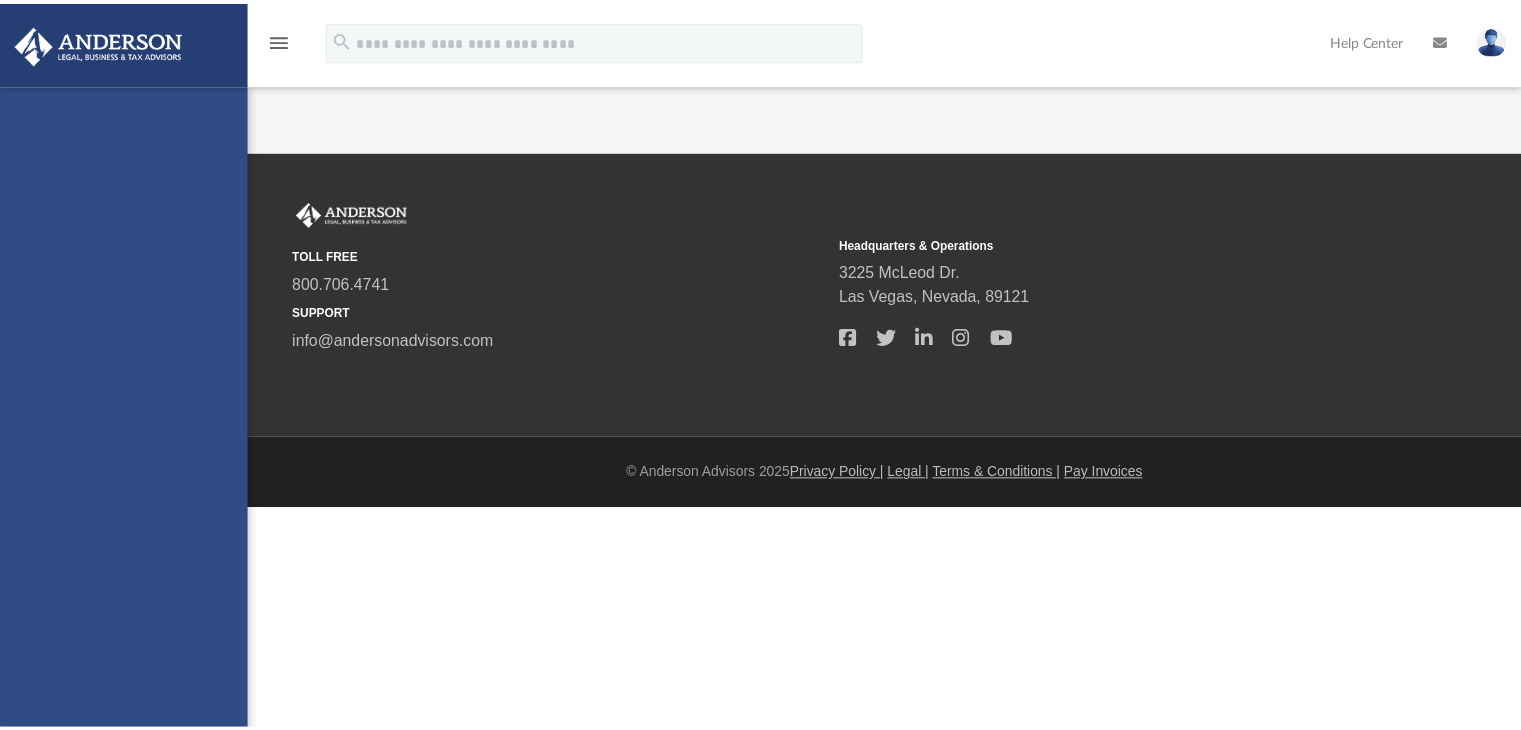 scroll, scrollTop: 0, scrollLeft: 0, axis: both 